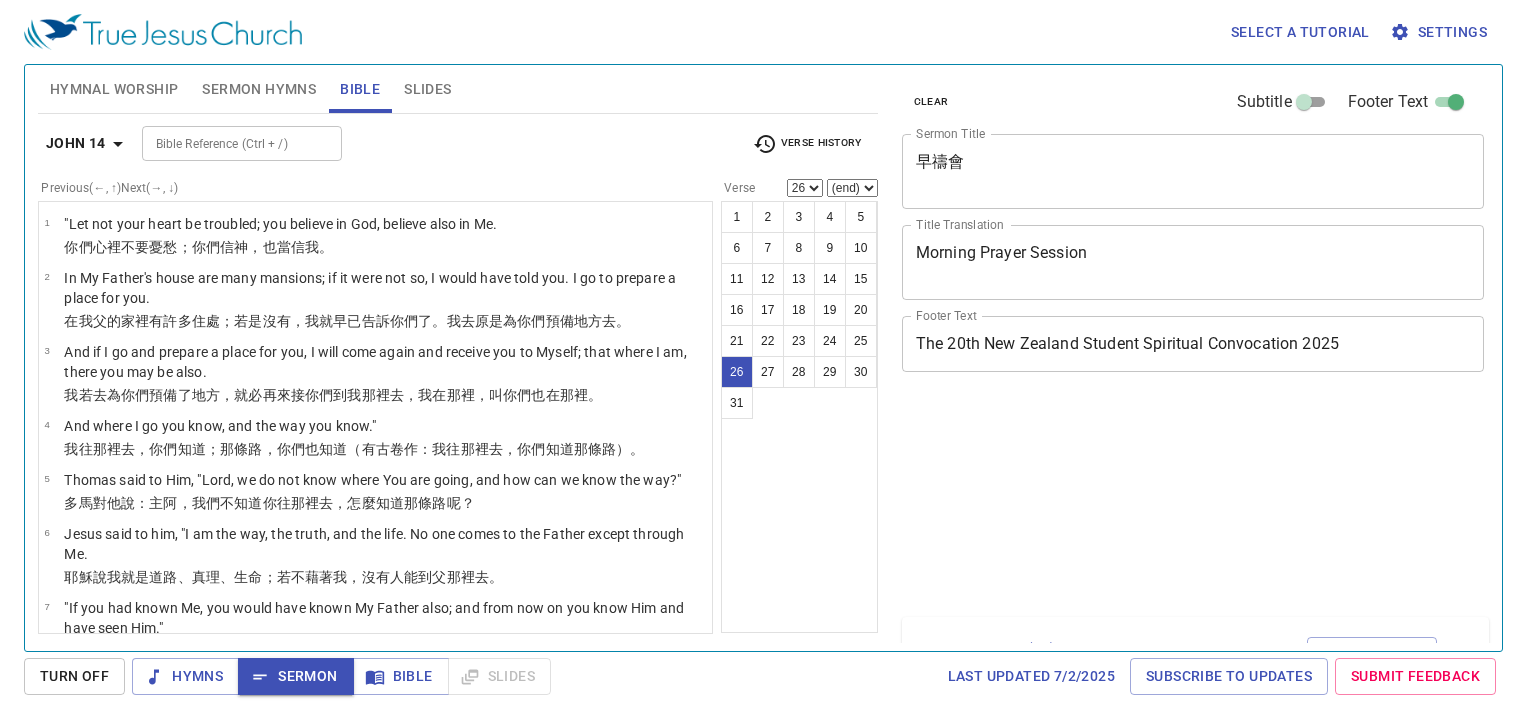 scroll, scrollTop: 0, scrollLeft: 0, axis: both 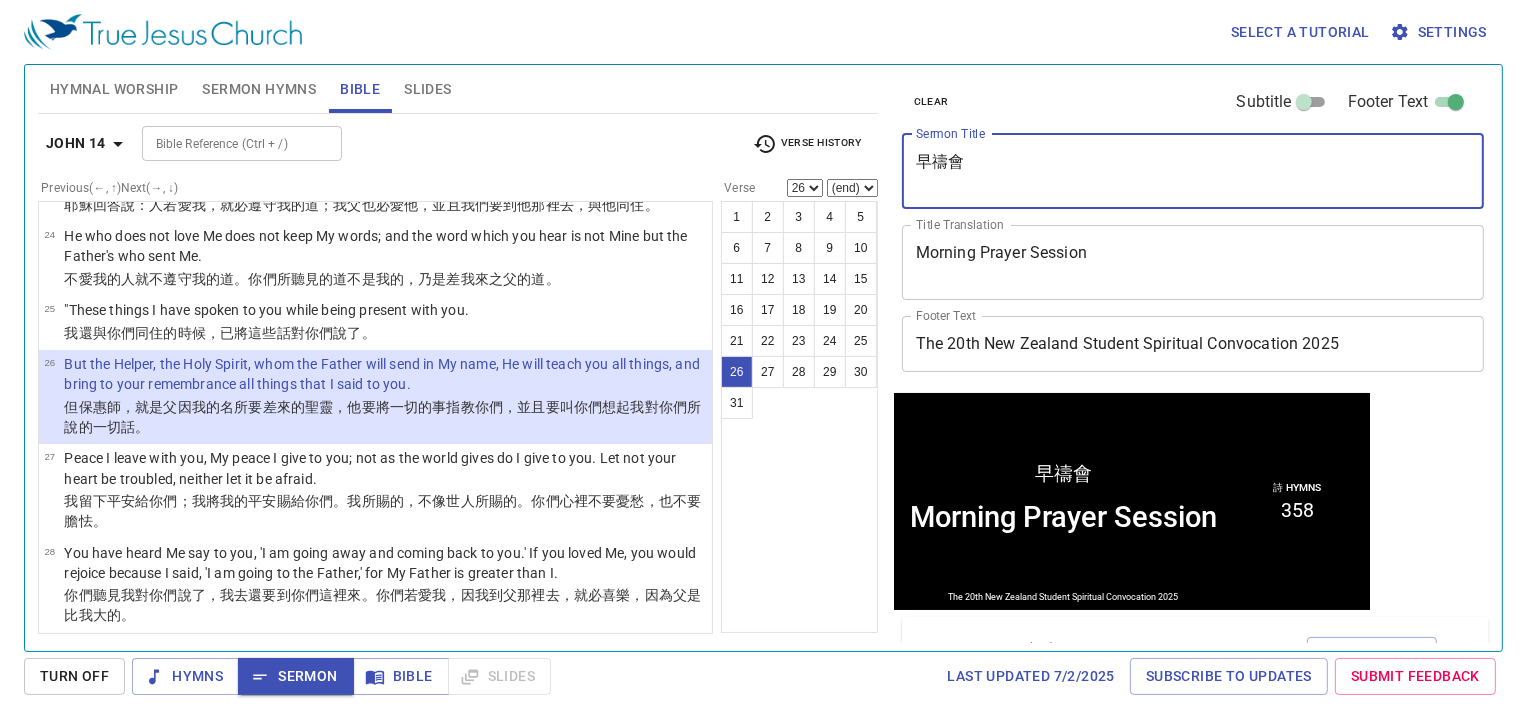 drag, startPoint x: 1017, startPoint y: 171, endPoint x: 764, endPoint y: 151, distance: 253.78928 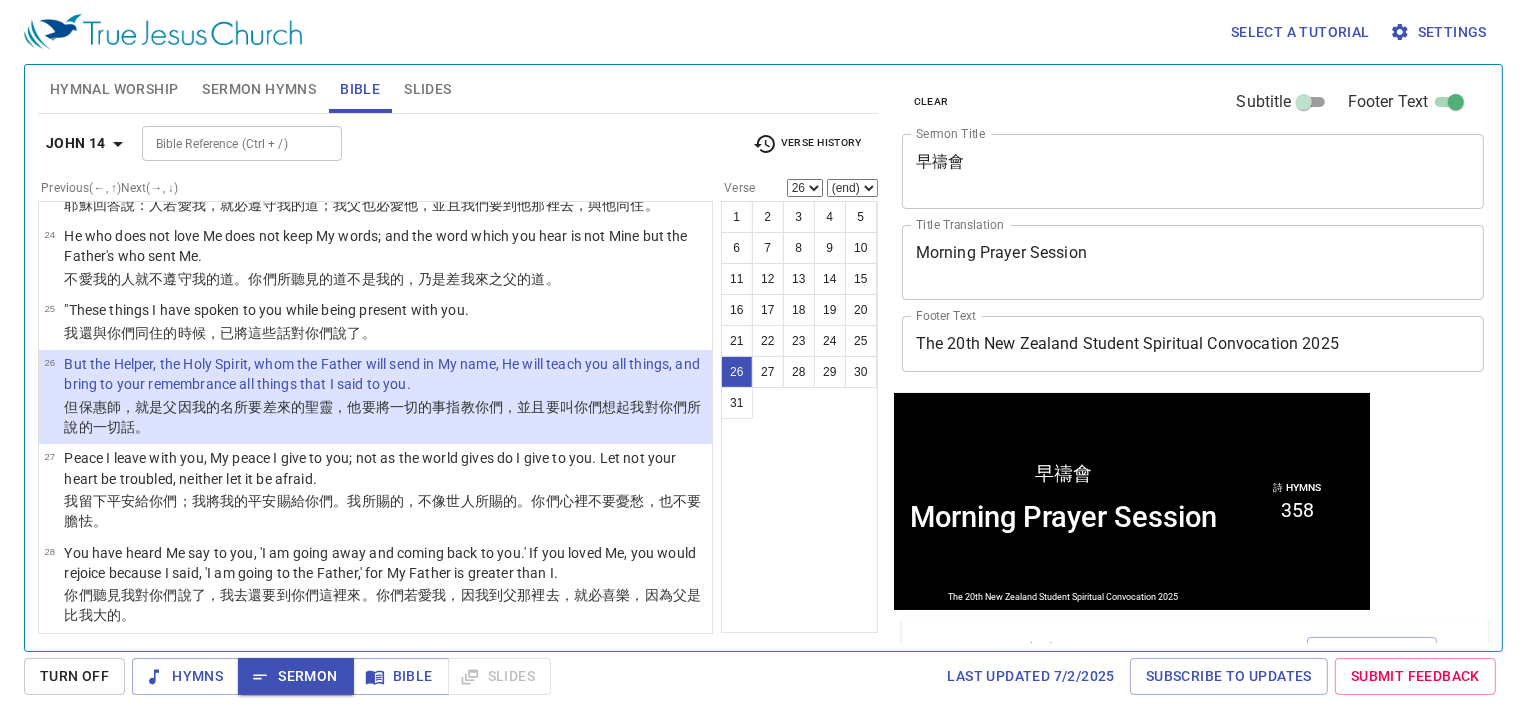 click on "Morning Prayer Session x Title Translation" at bounding box center [1193, 171] 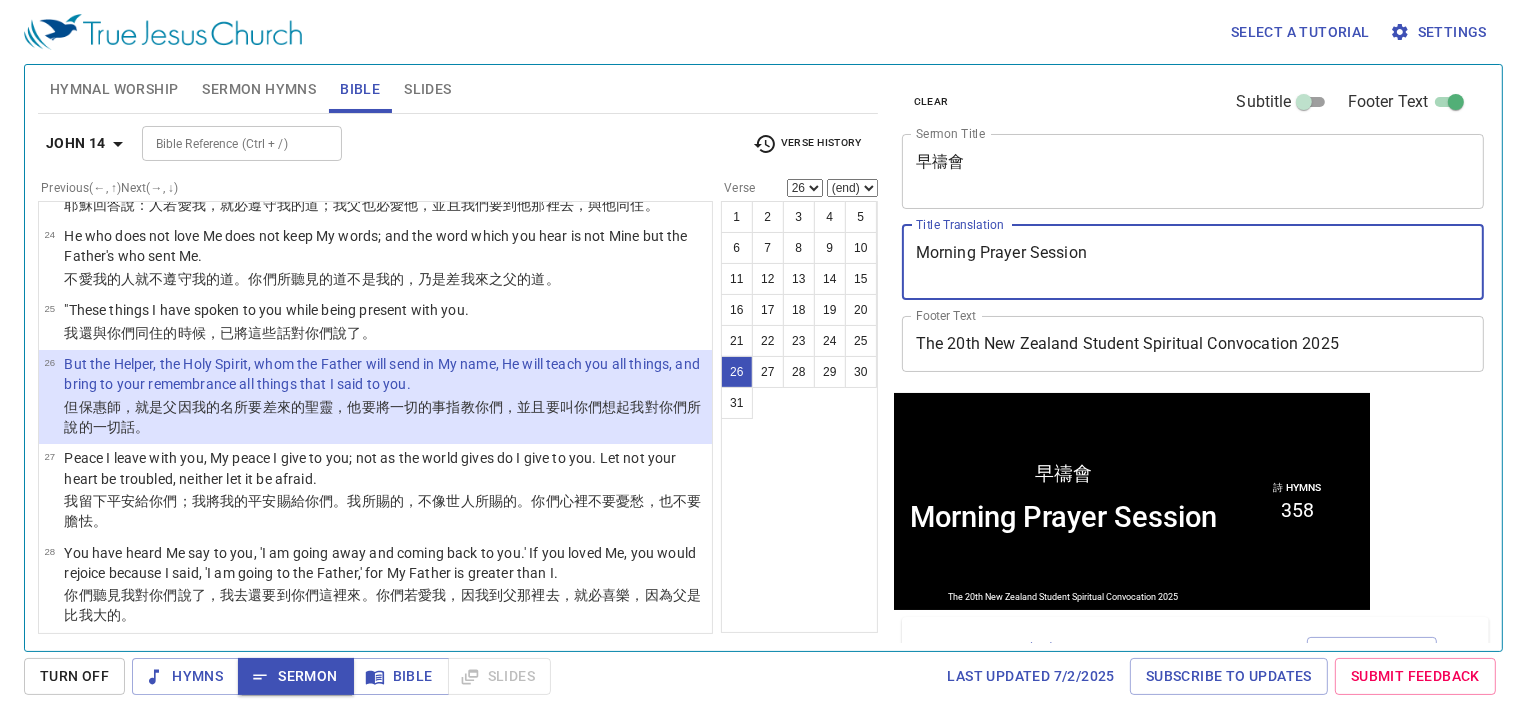click on "Morning Prayer Session" at bounding box center [1193, 262] 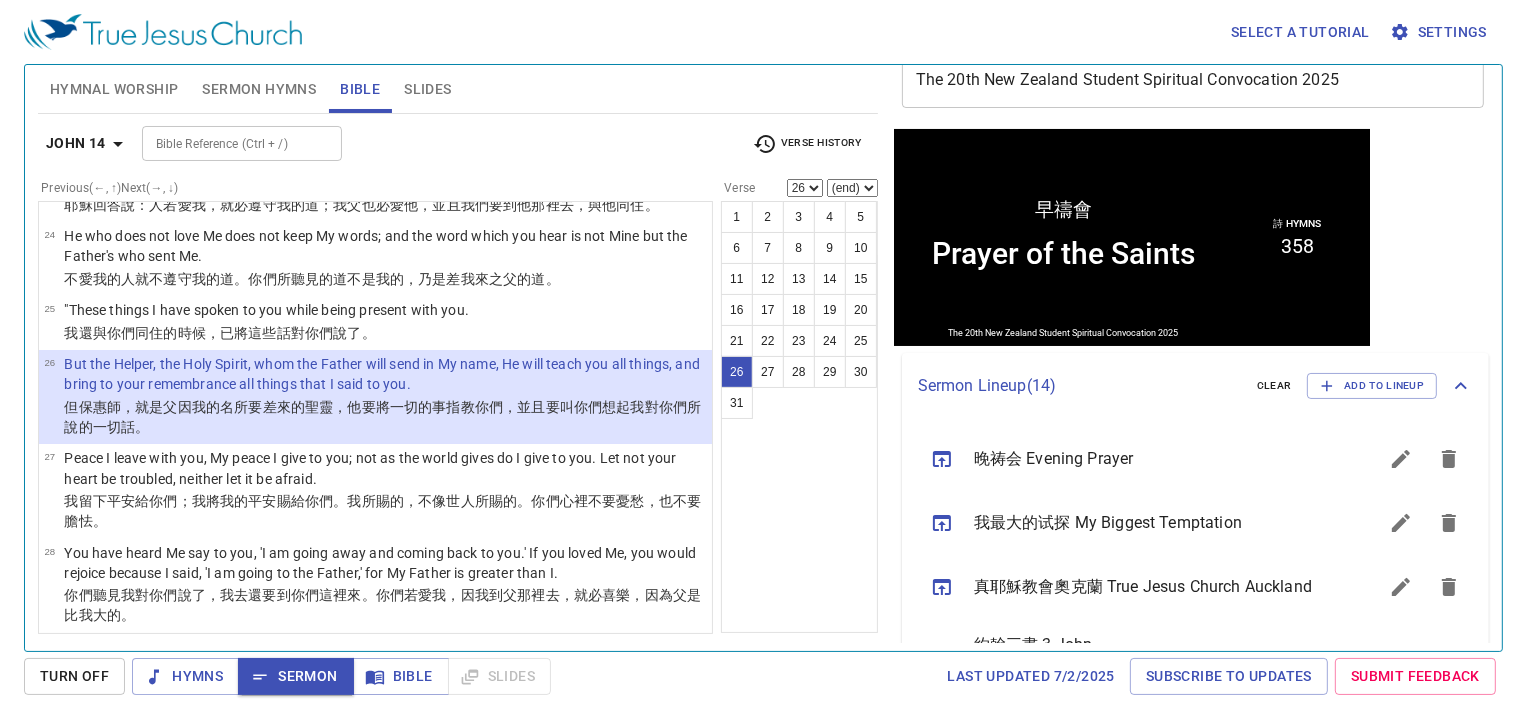 scroll, scrollTop: 400, scrollLeft: 0, axis: vertical 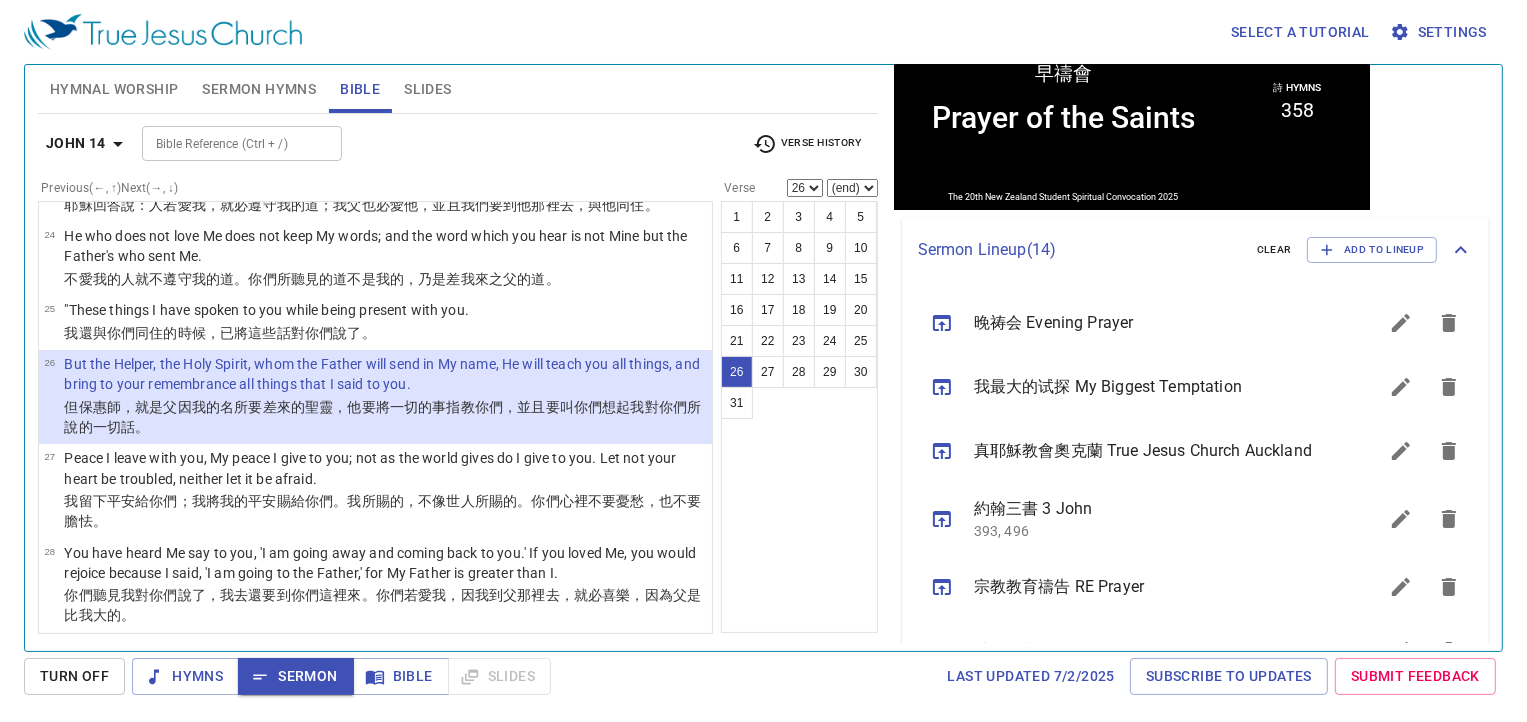 type on "Prayer of the Saints" 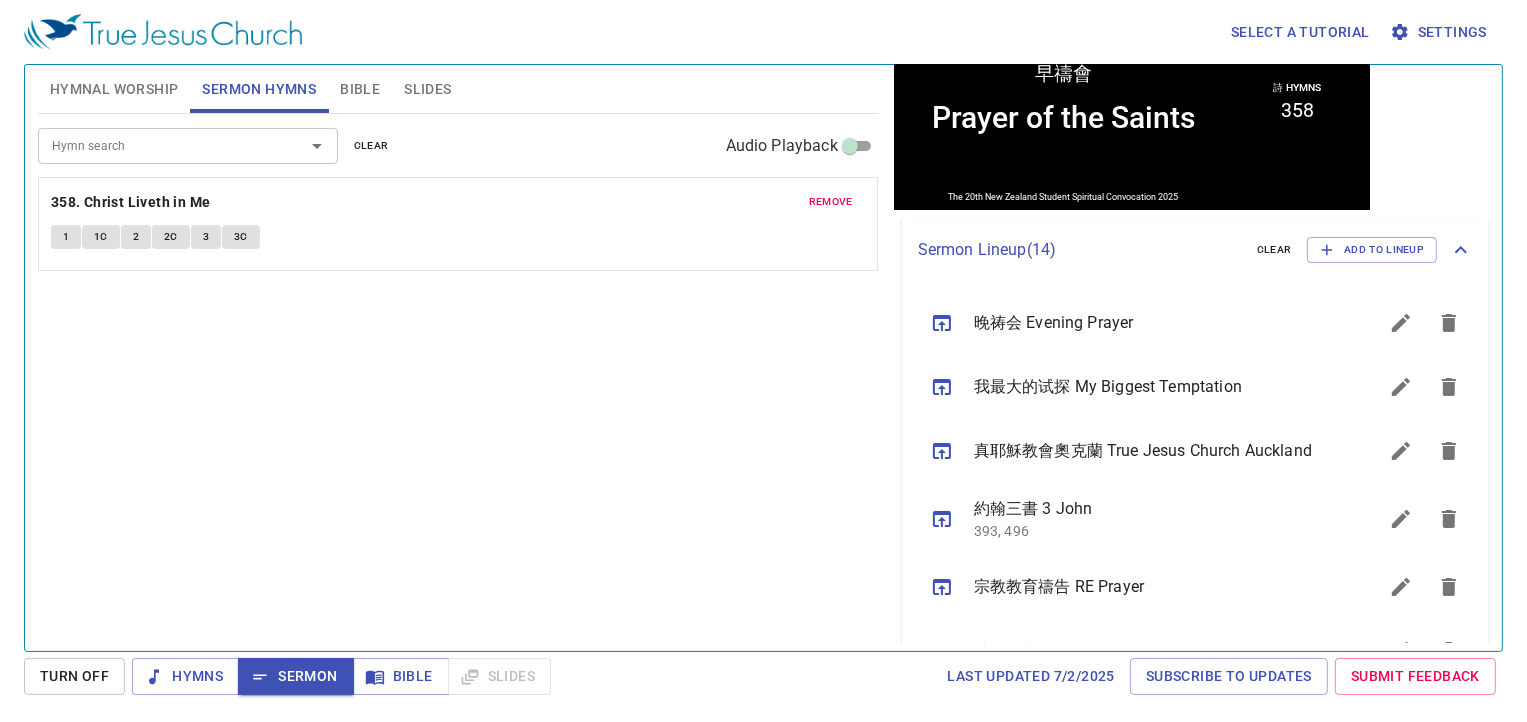 click on "remove" at bounding box center [0, 0] 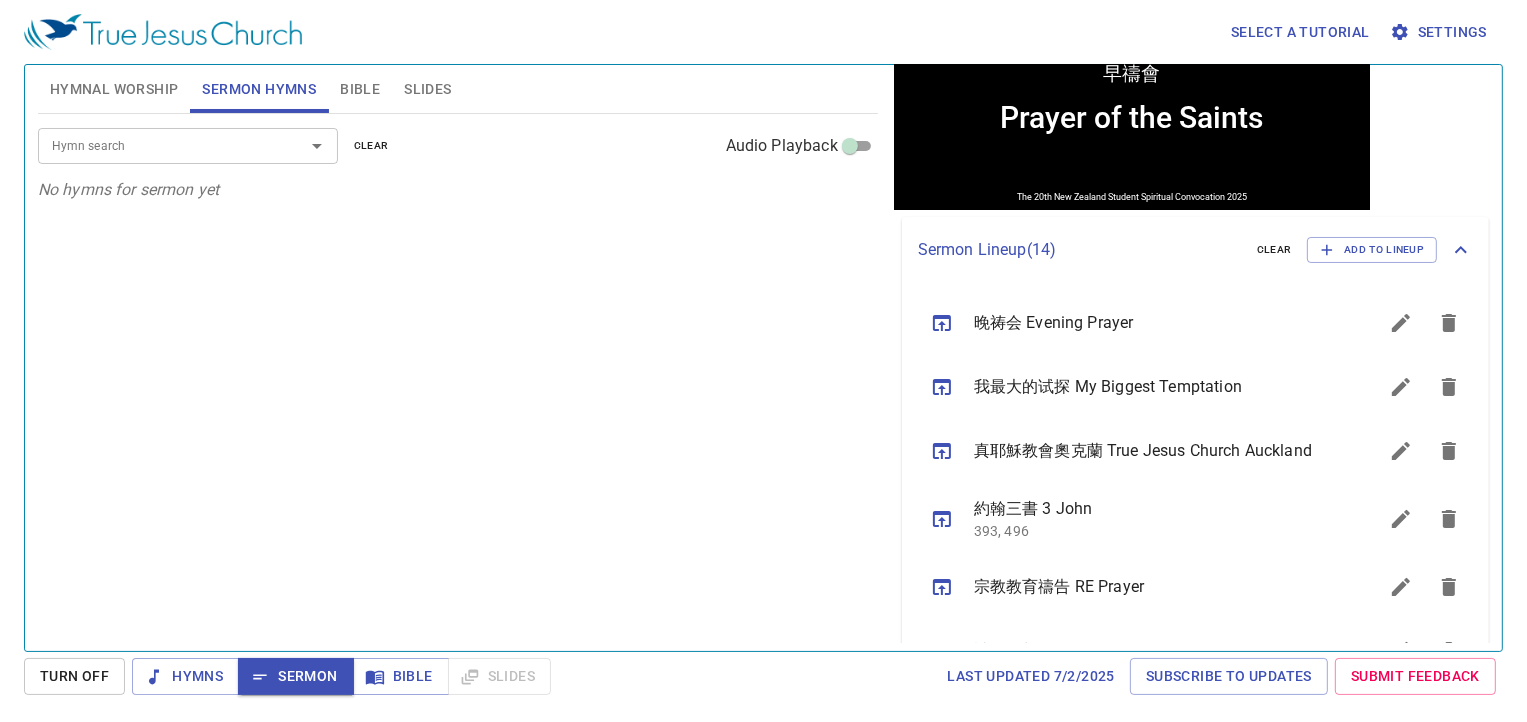 click on "Hymnal Worship" at bounding box center (114, 89) 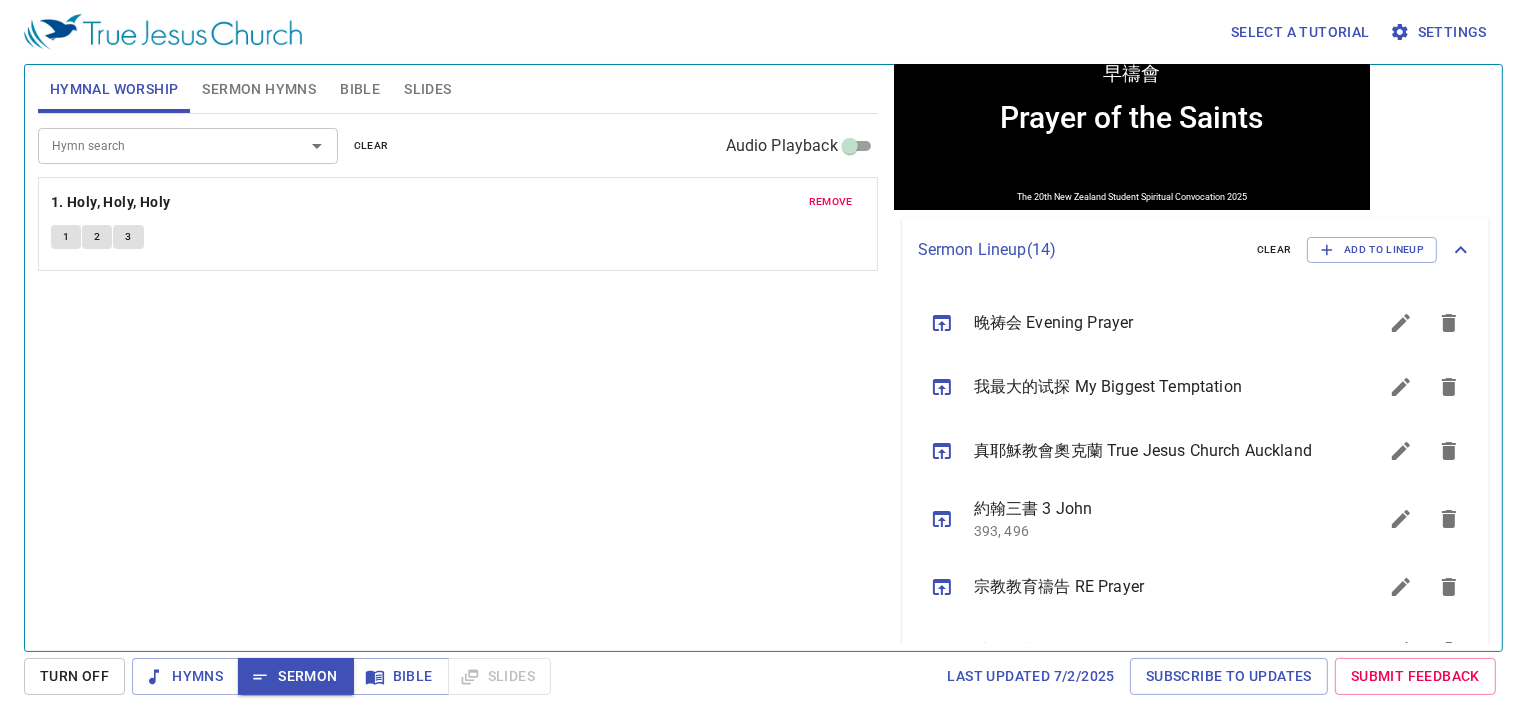 click on "remove" at bounding box center (831, 202) 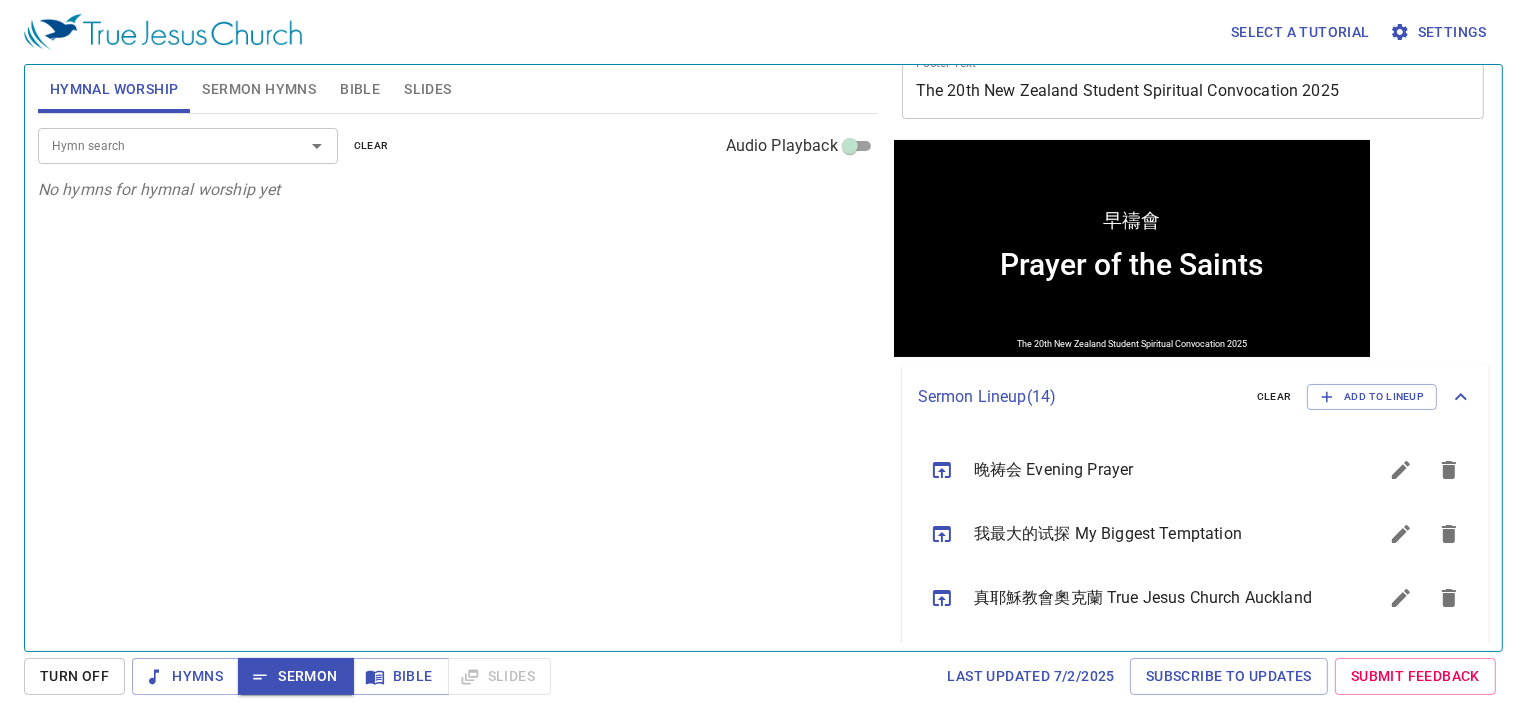 scroll, scrollTop: 0, scrollLeft: 0, axis: both 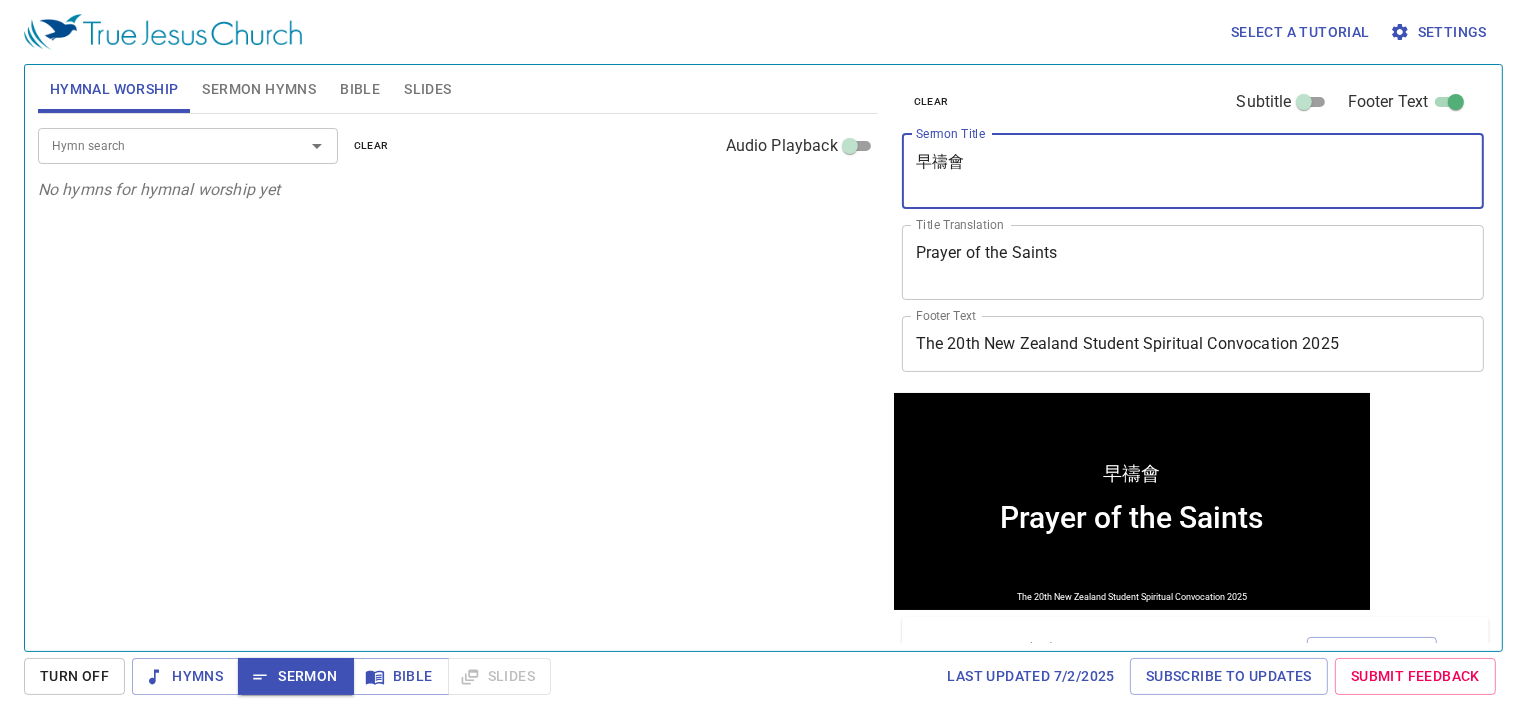 click on "早禱會" at bounding box center [1193, 171] 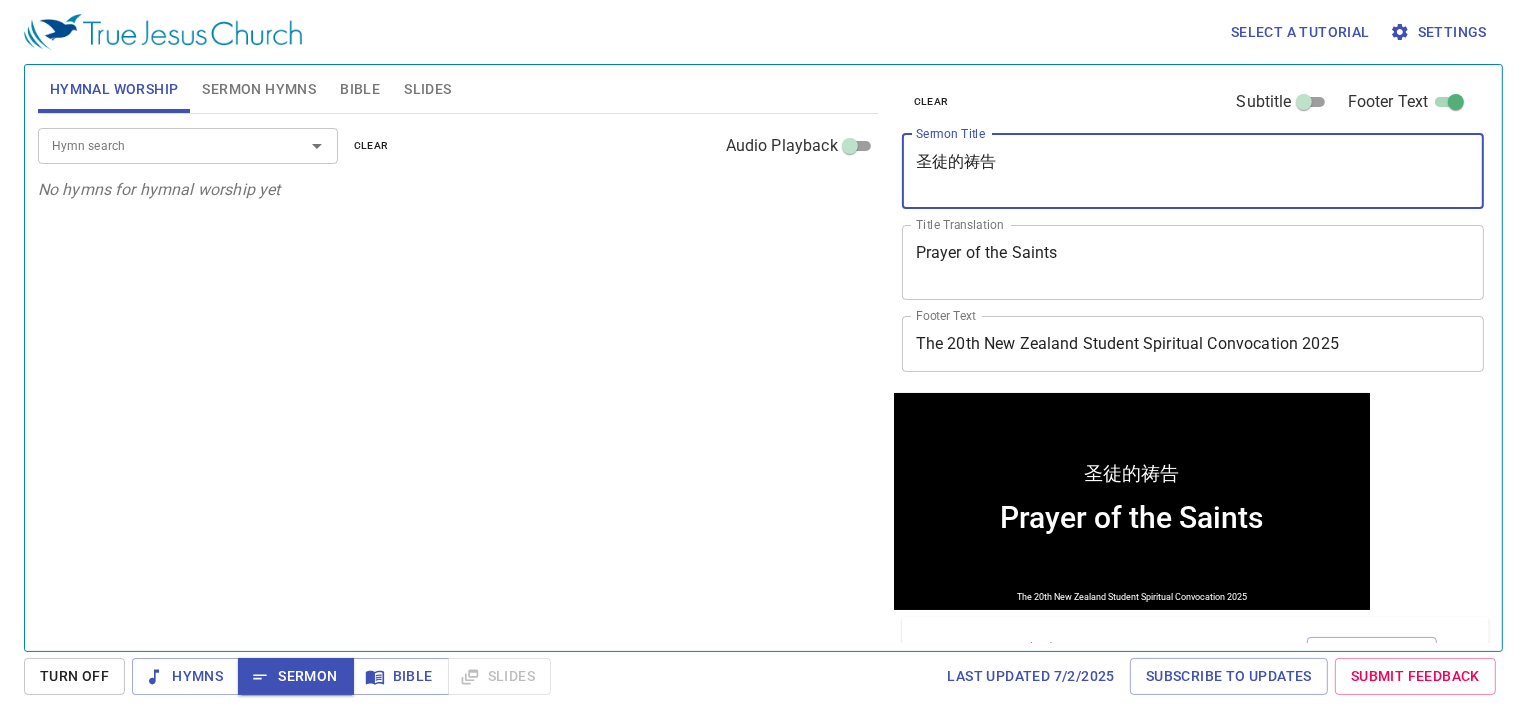 type on "圣徒的祷告" 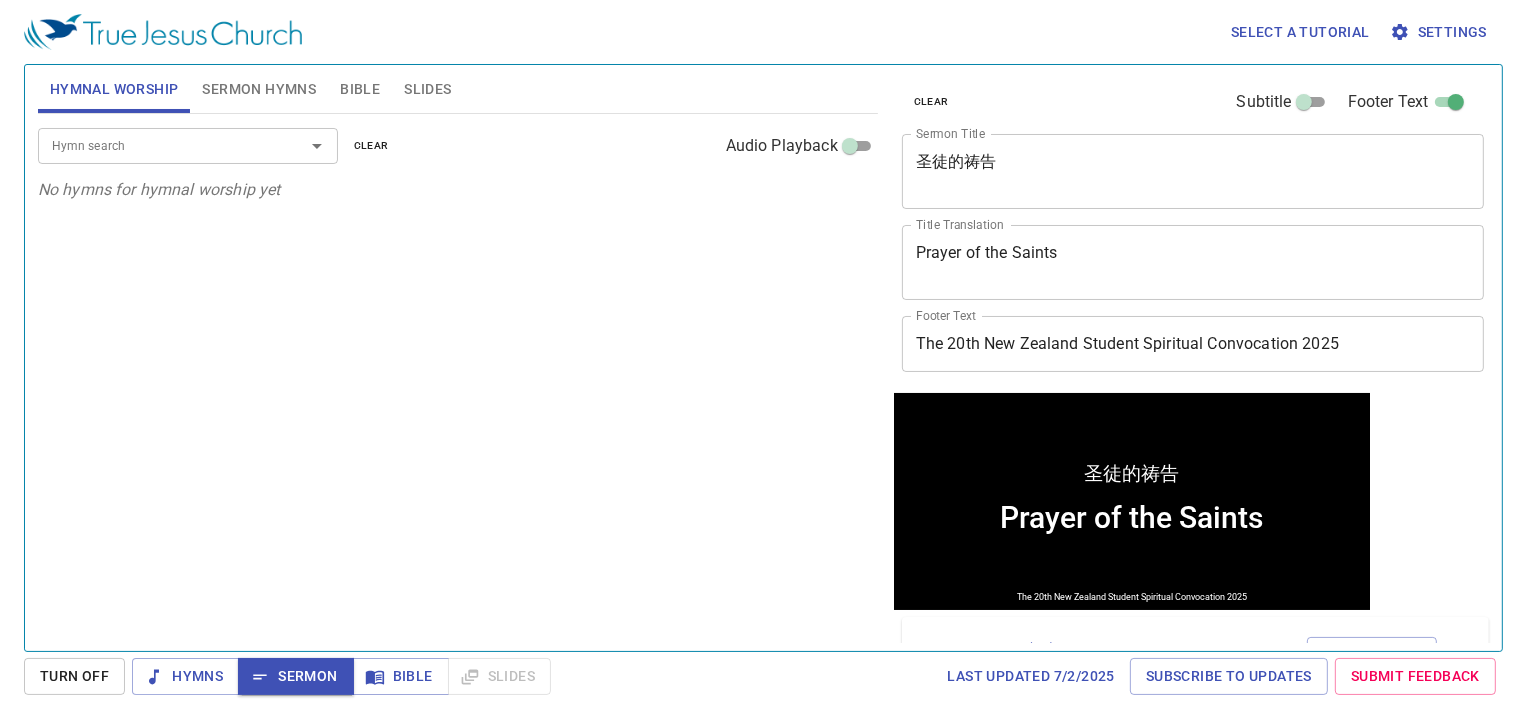 click on "Sermon Hymns" at bounding box center (259, 89) 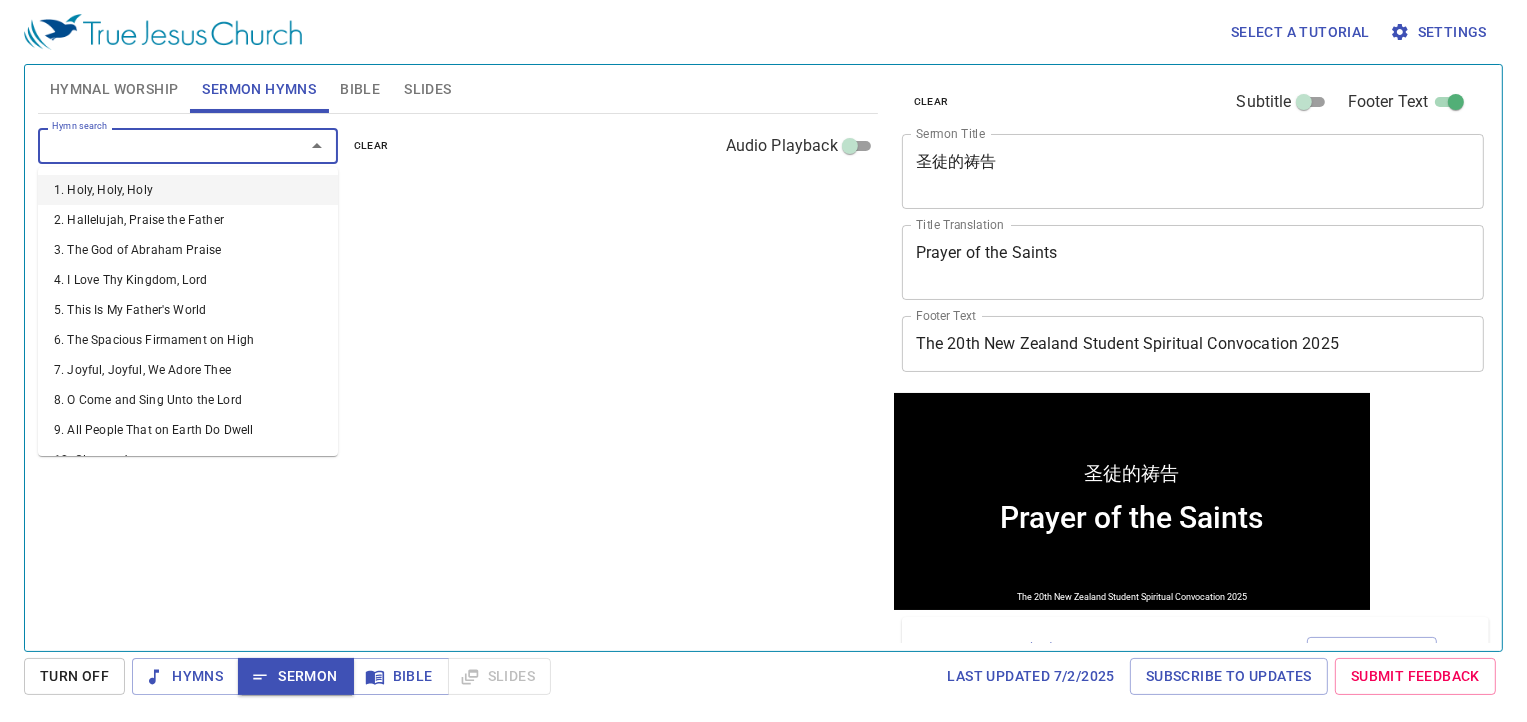 drag, startPoint x: 200, startPoint y: 144, endPoint x: 137, endPoint y: 113, distance: 70.21396 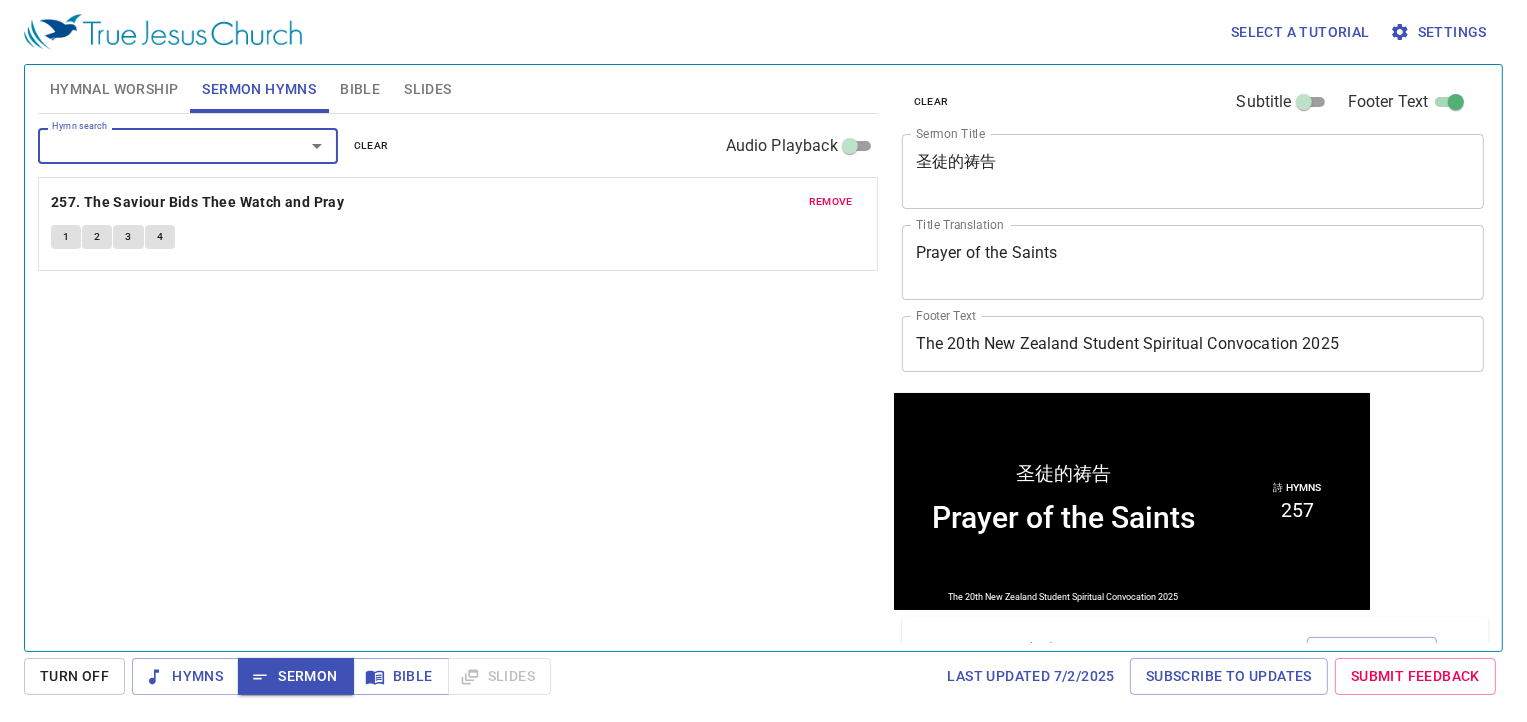 click on "Hymnal Worship" at bounding box center [114, 89] 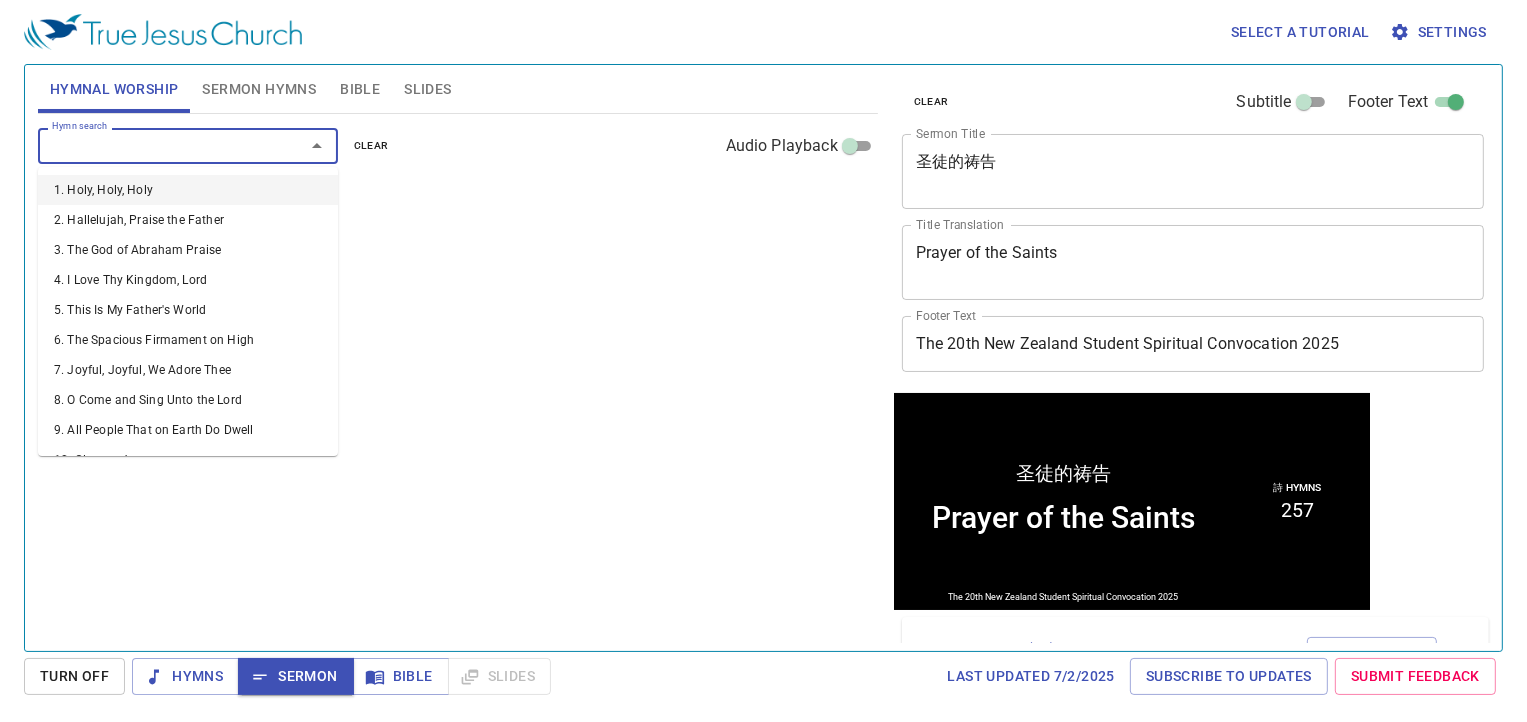 click on "Hymn search" at bounding box center [158, 145] 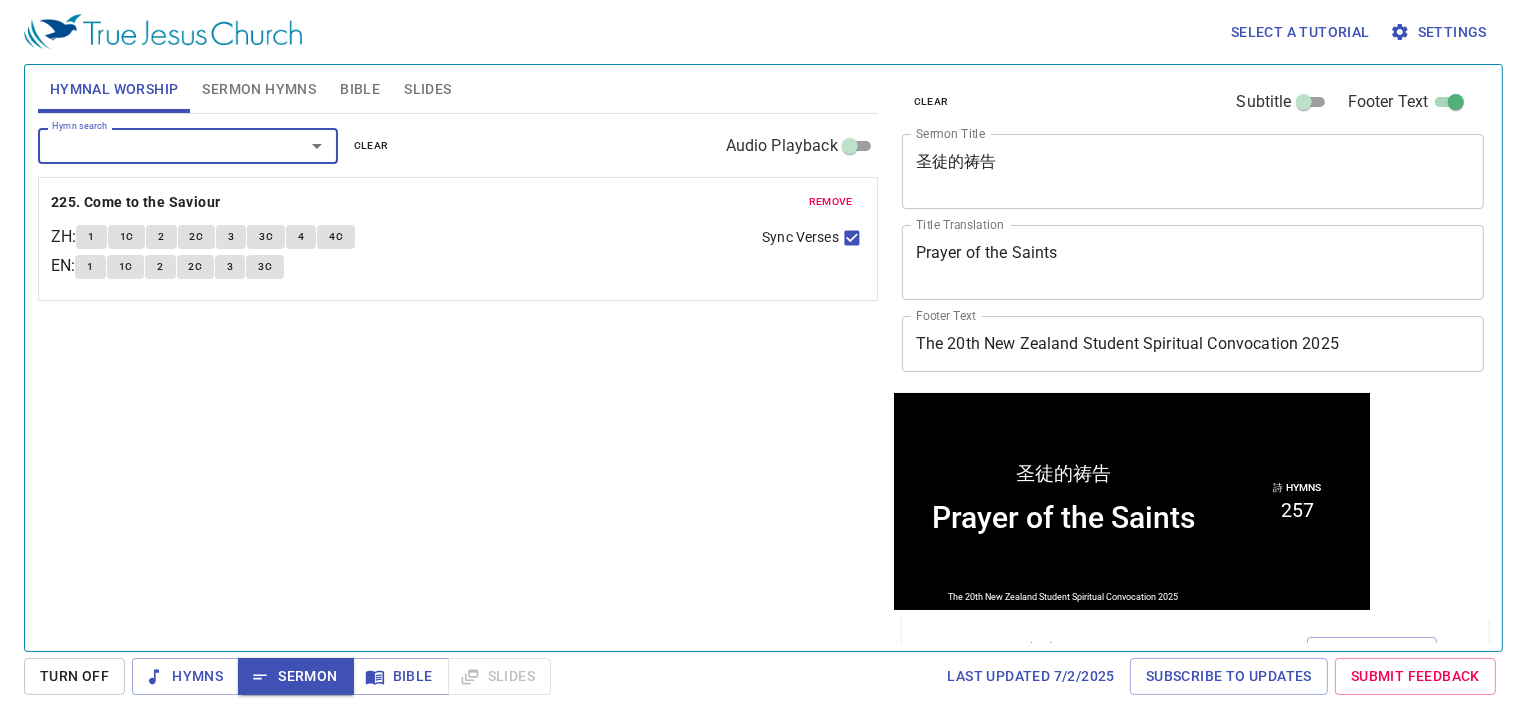 click on "1C" at bounding box center [127, 237] 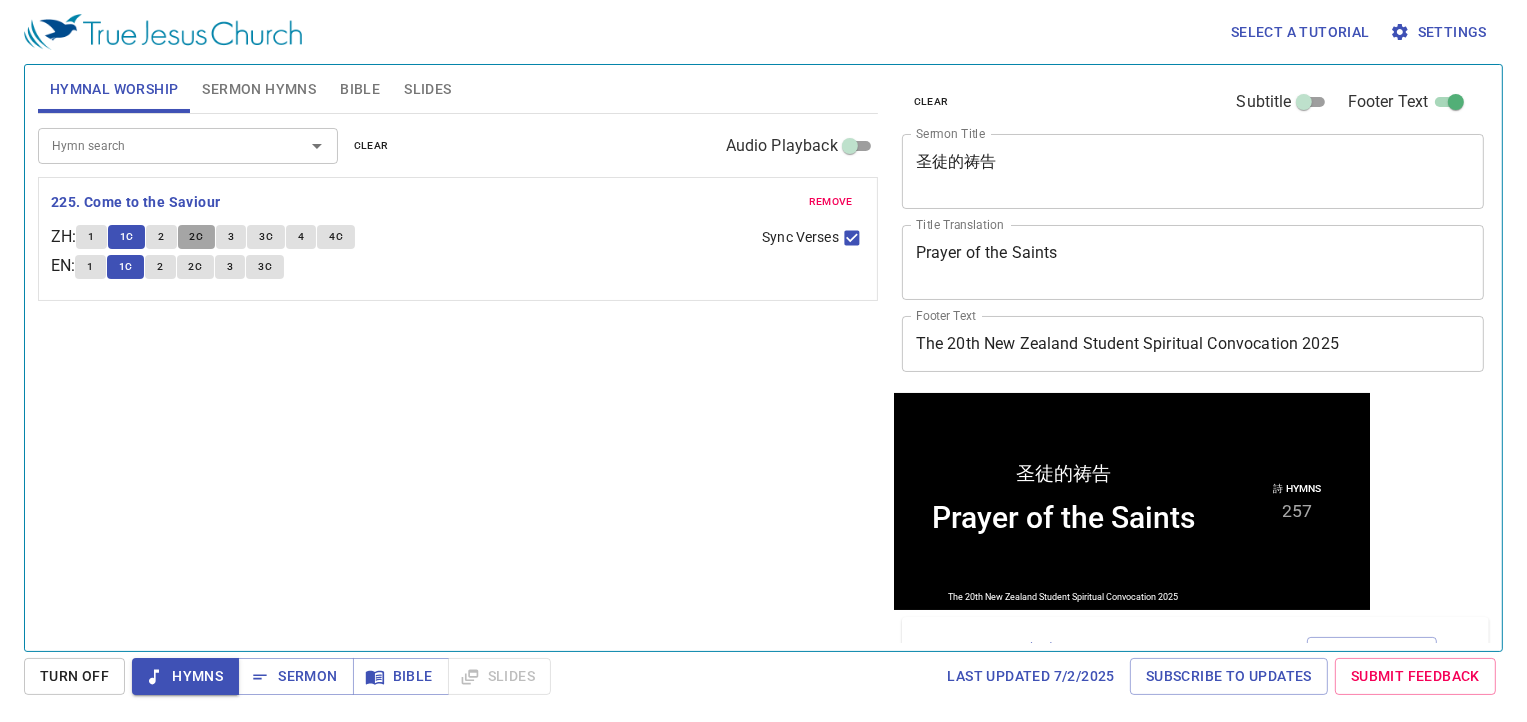 click on "2C" at bounding box center [197, 237] 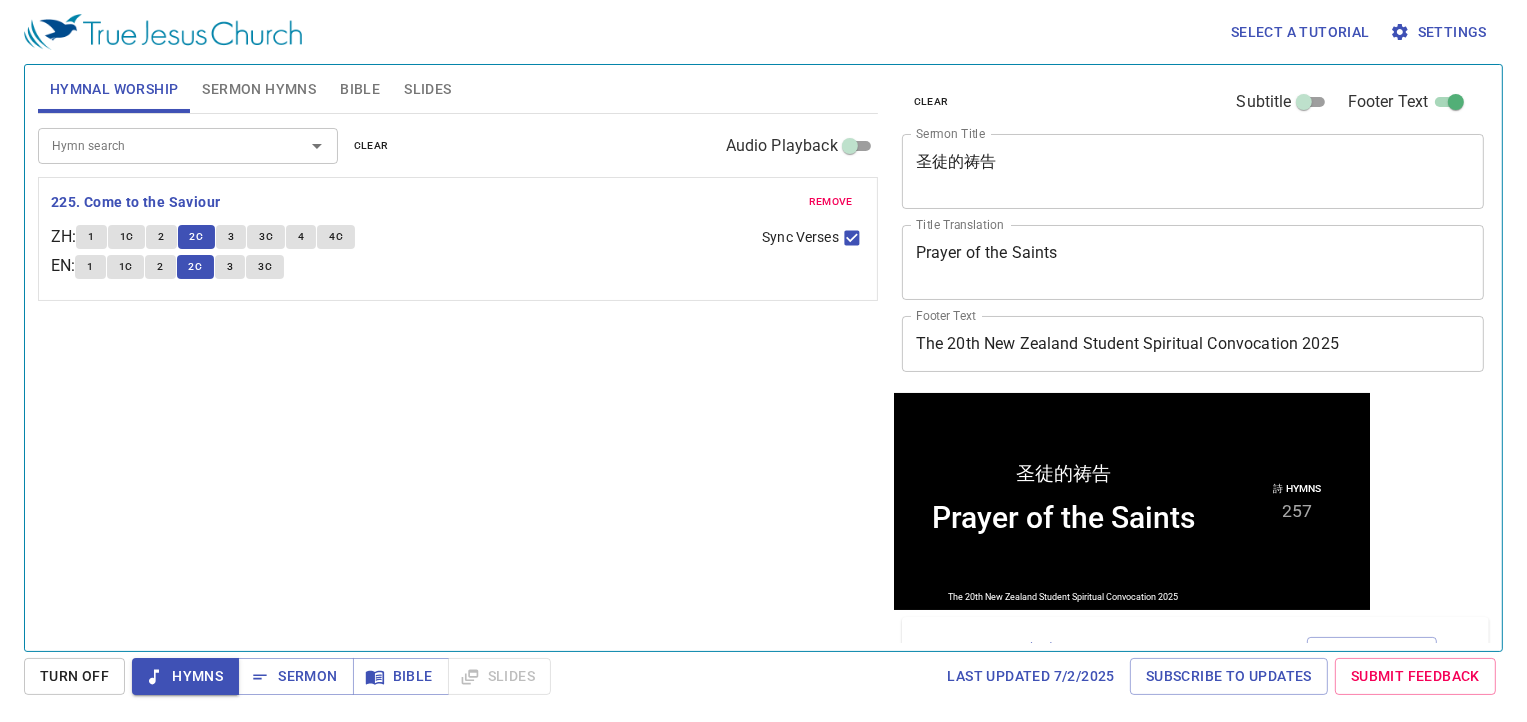click on "3" at bounding box center (91, 237) 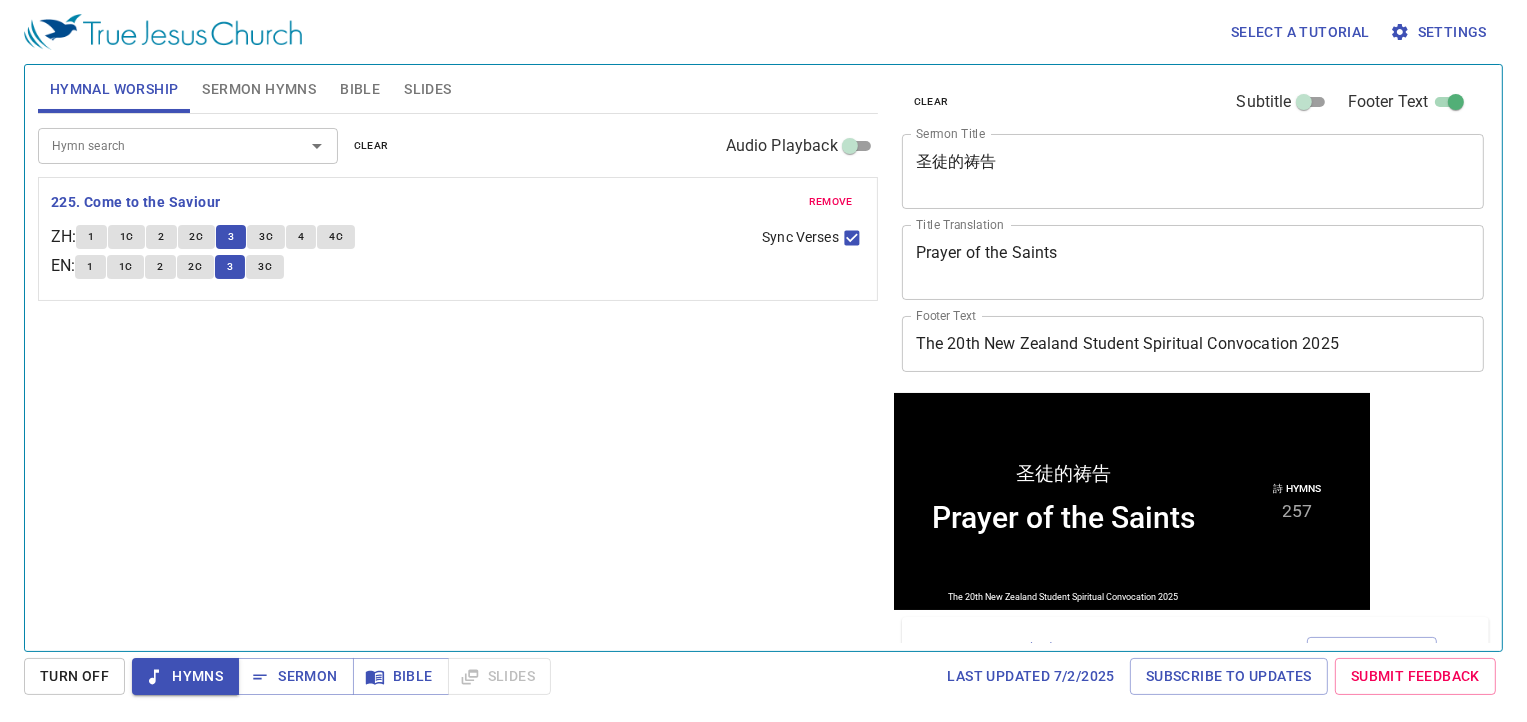 type 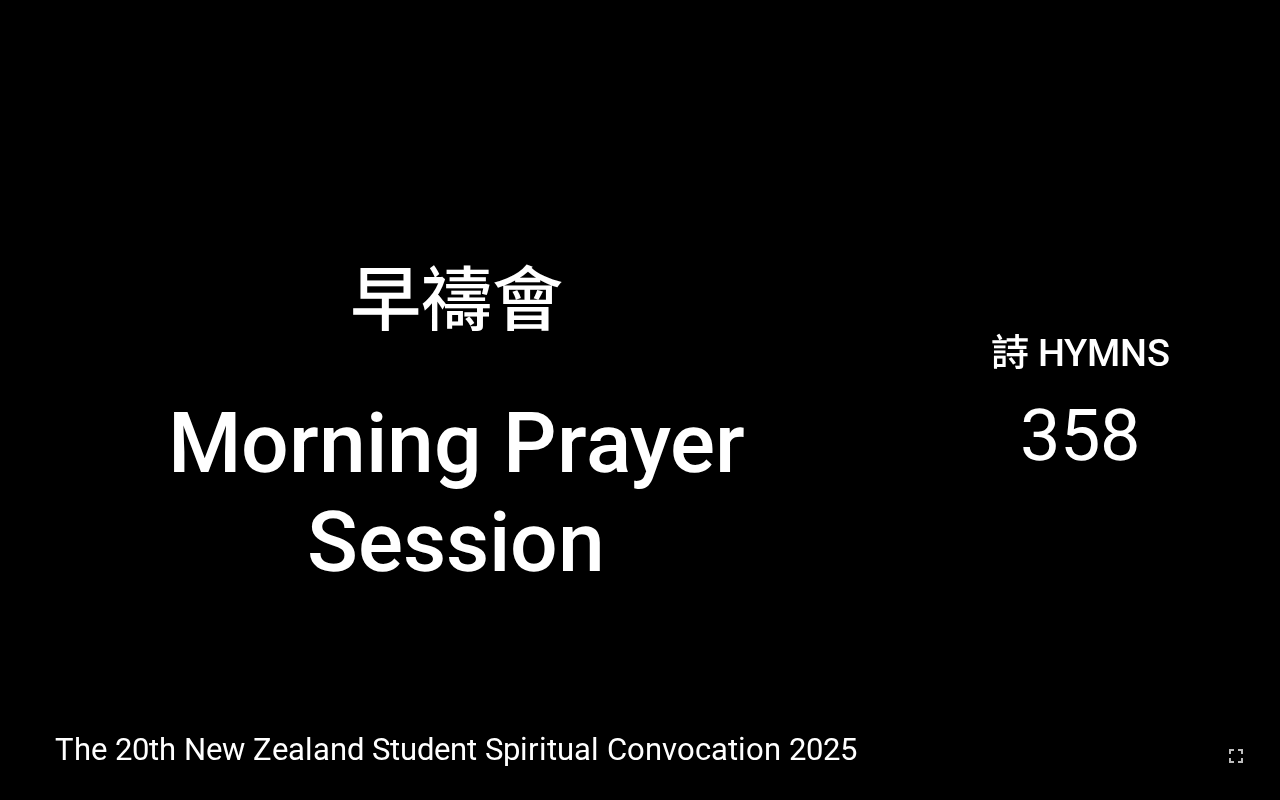 scroll, scrollTop: 0, scrollLeft: 0, axis: both 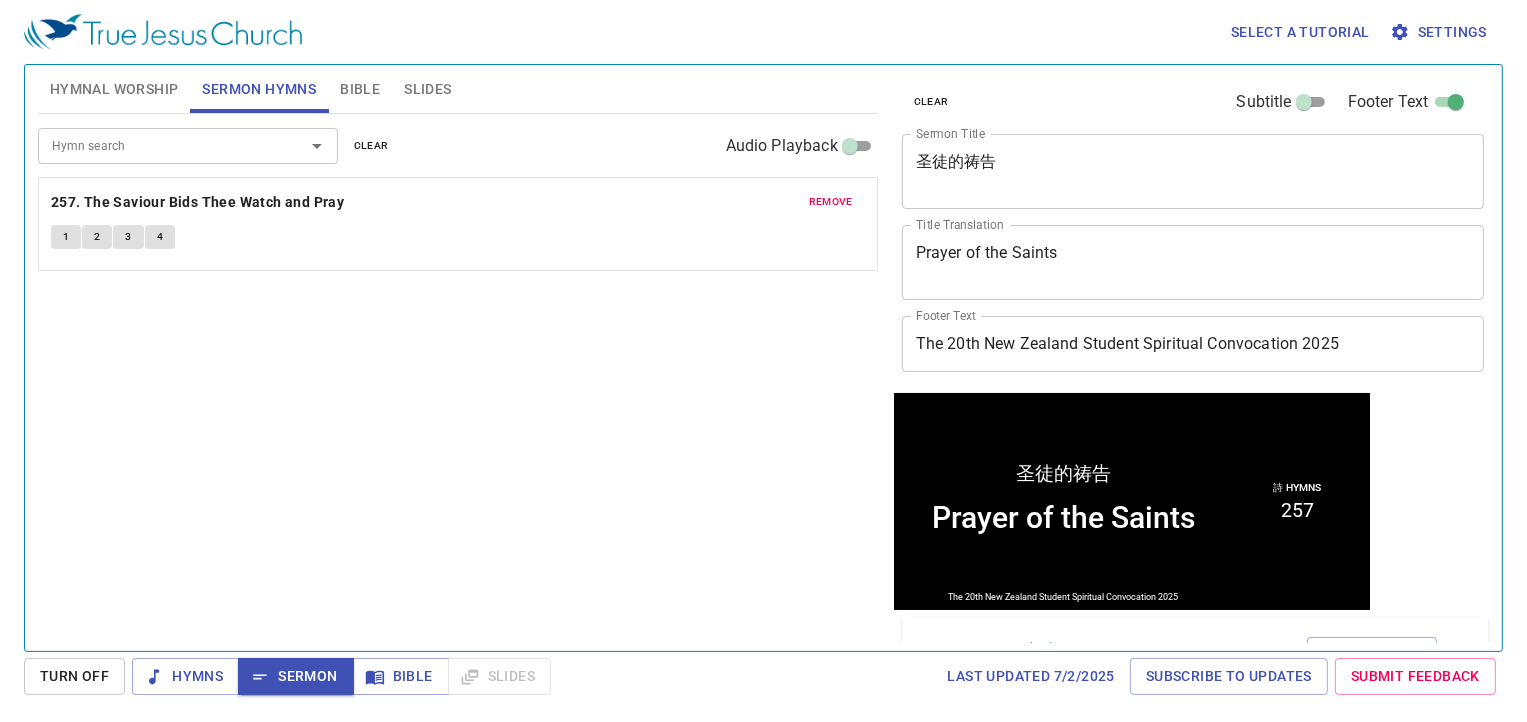 click on "Bible" at bounding box center [360, 89] 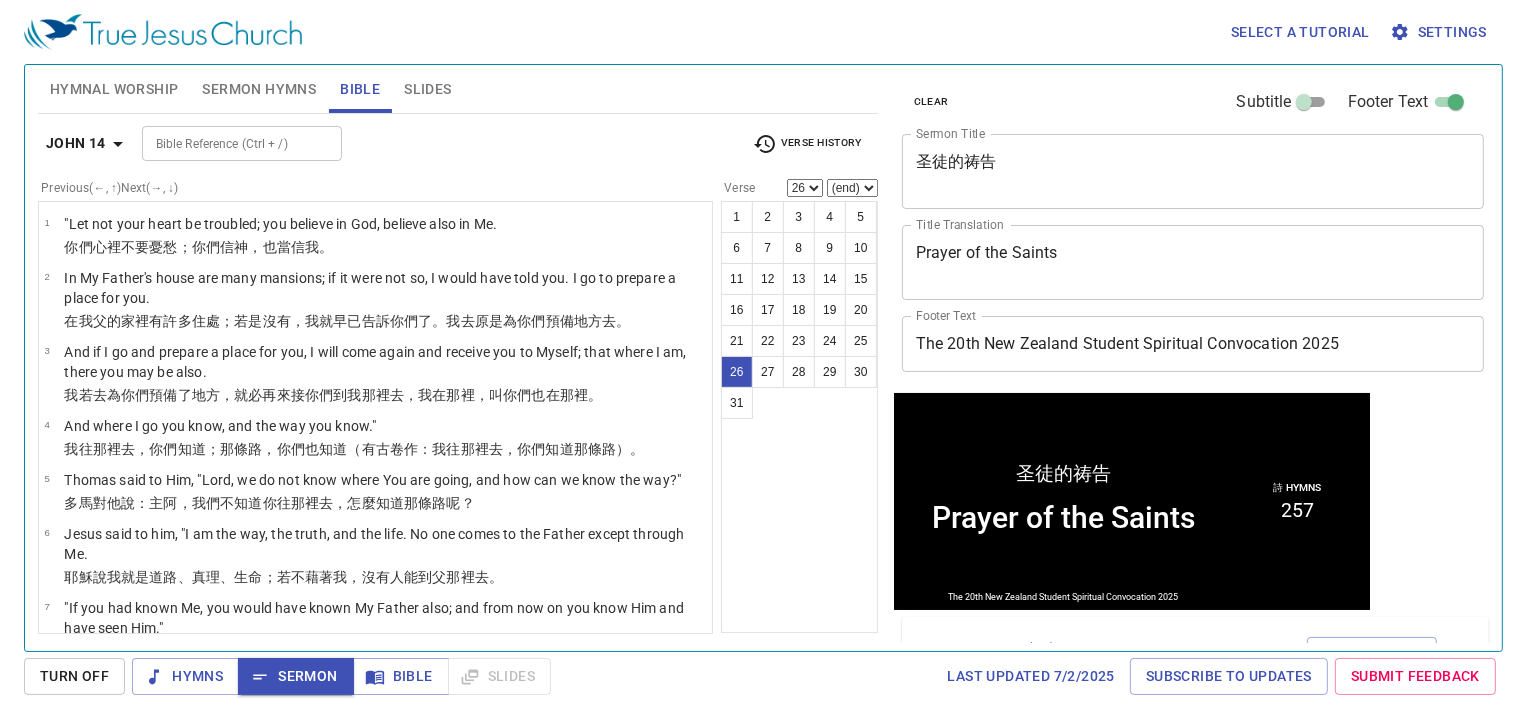 click on "Bible Reference (Ctrl + /)" at bounding box center [225, 143] 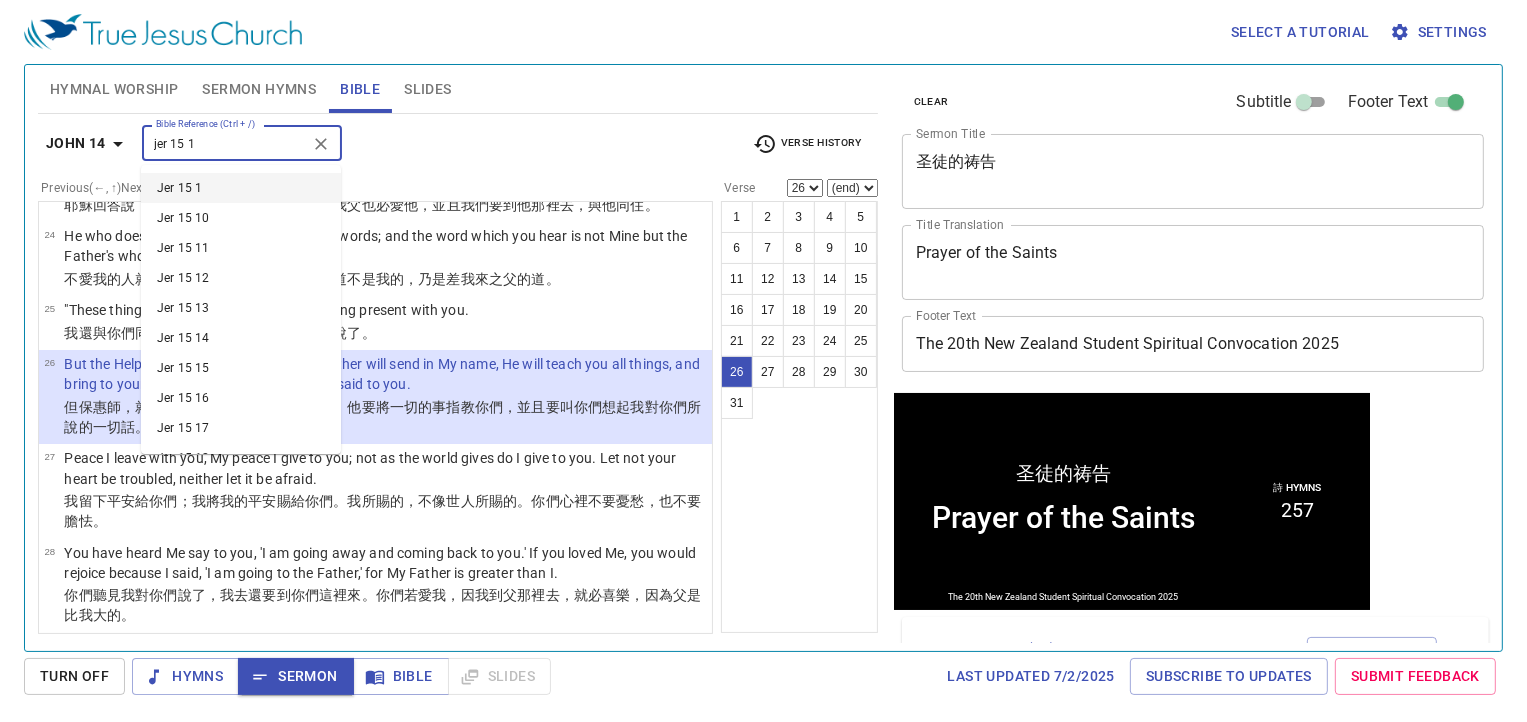 type on "jer 15 1" 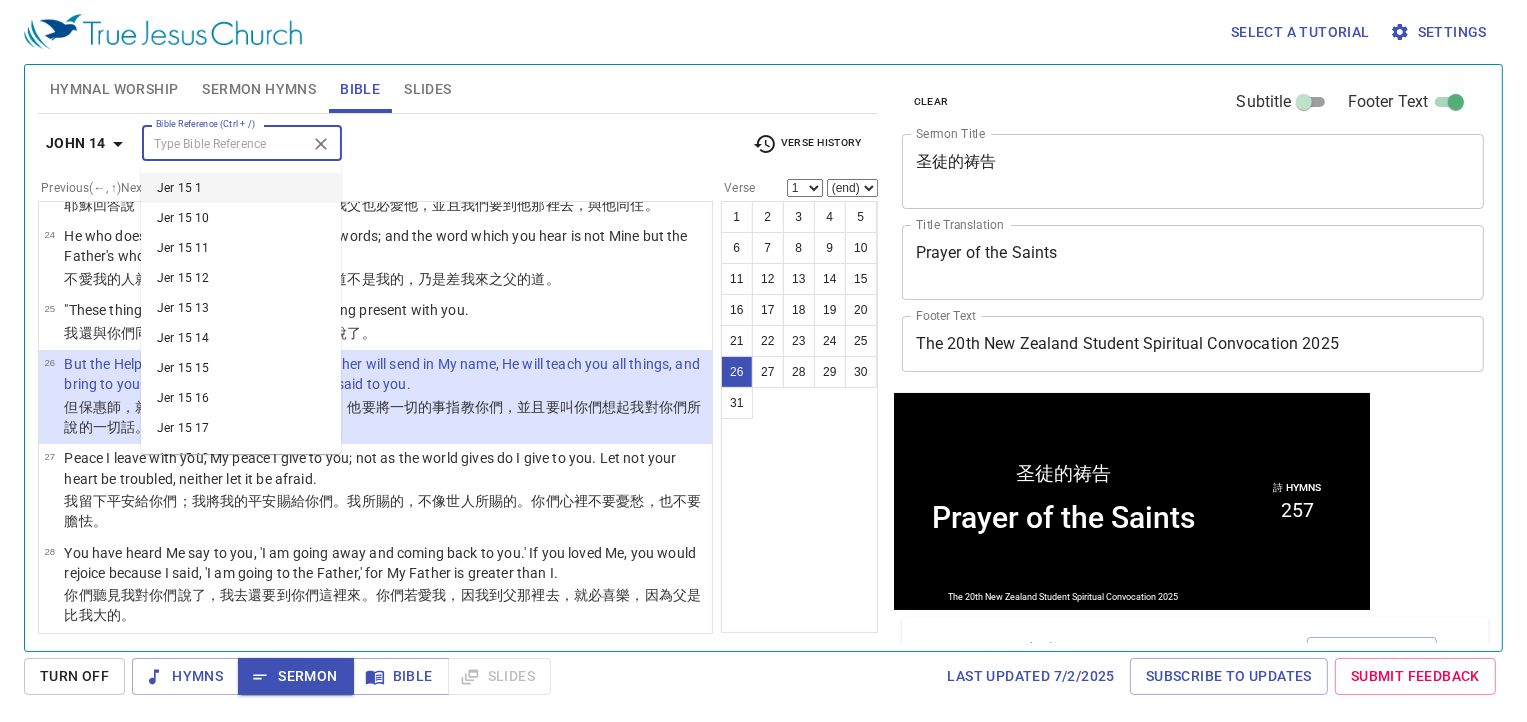 scroll, scrollTop: 0, scrollLeft: 0, axis: both 